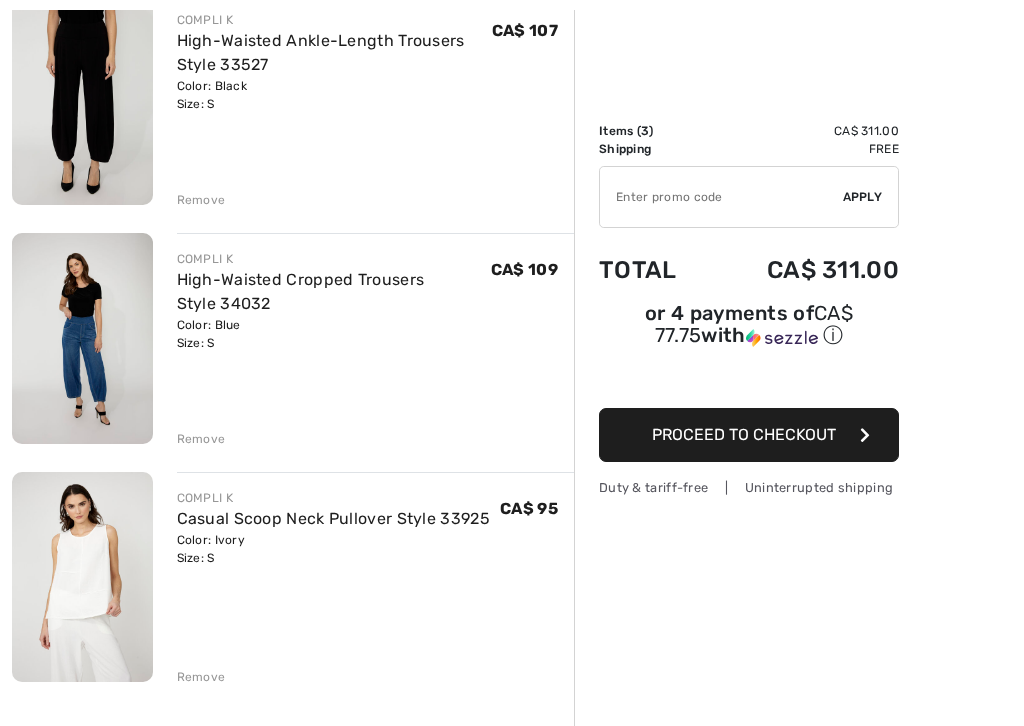 scroll, scrollTop: 272, scrollLeft: 0, axis: vertical 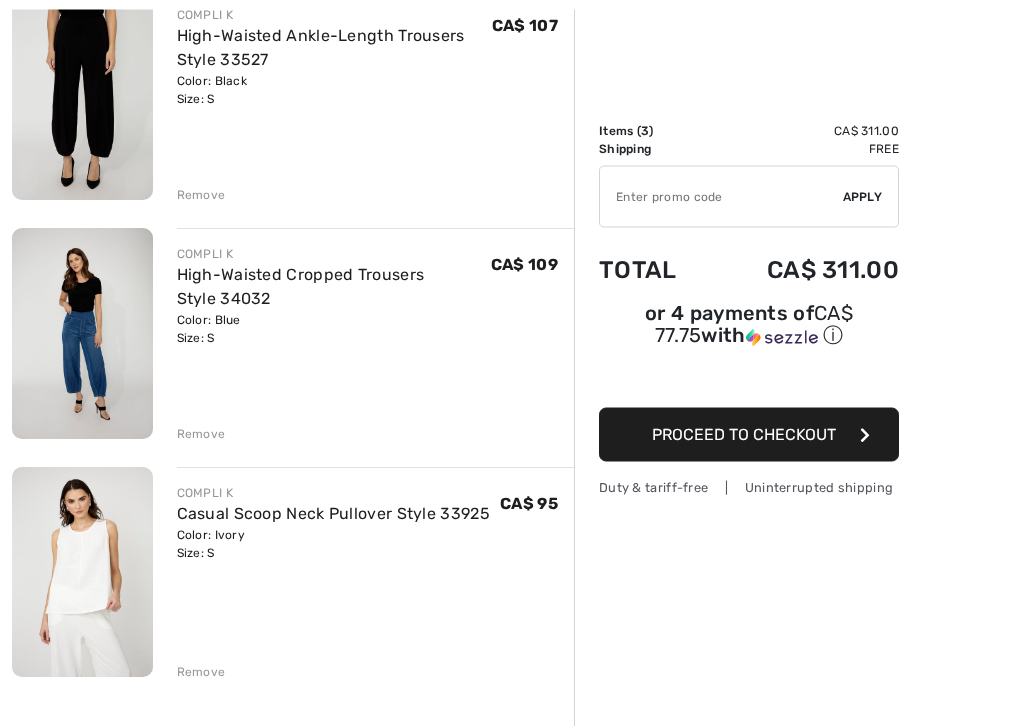 click on "Remove" at bounding box center (201, 196) 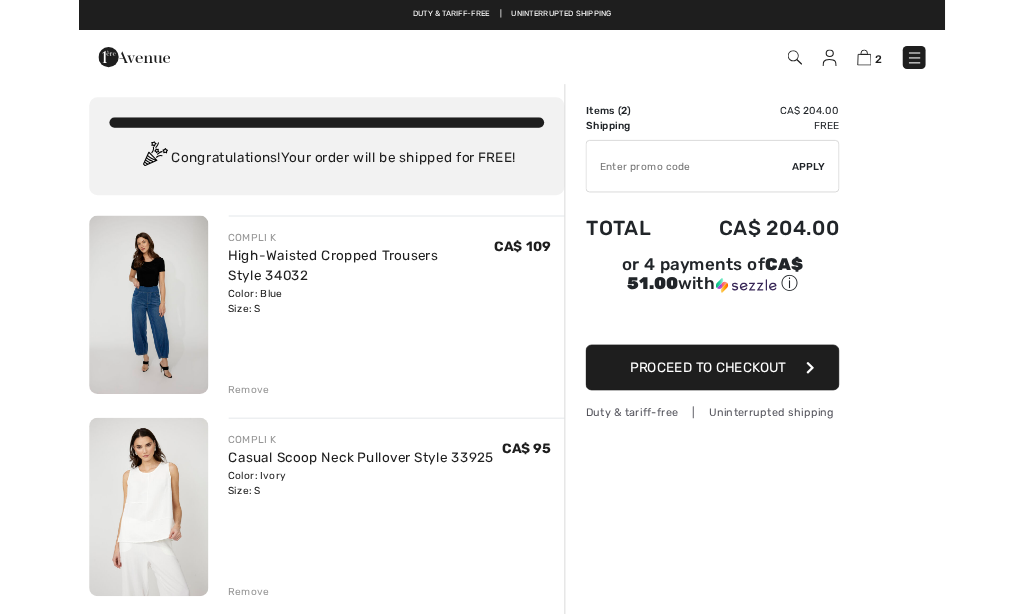 scroll, scrollTop: 0, scrollLeft: 0, axis: both 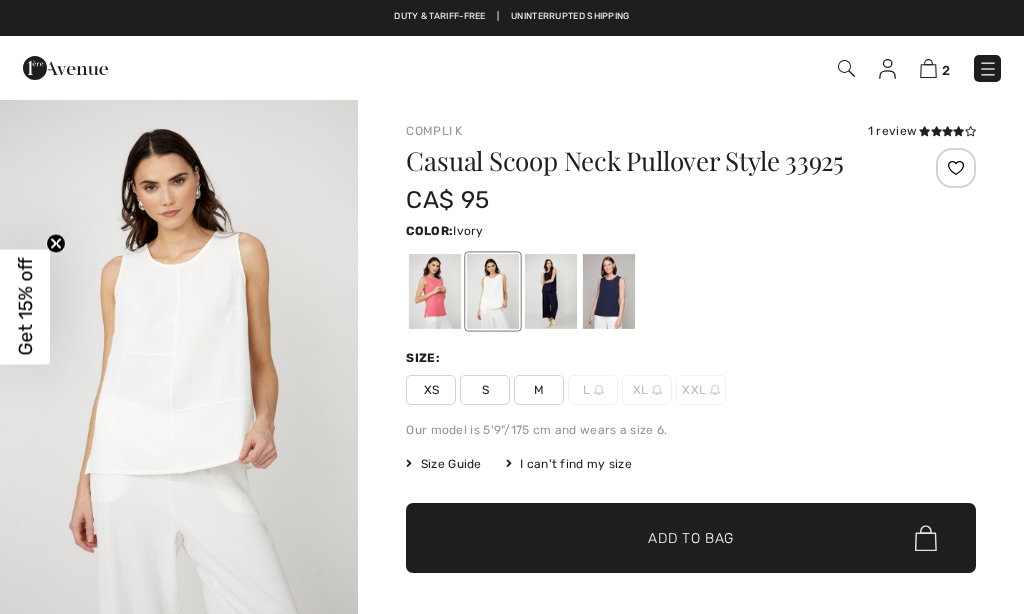 checkbox on "true" 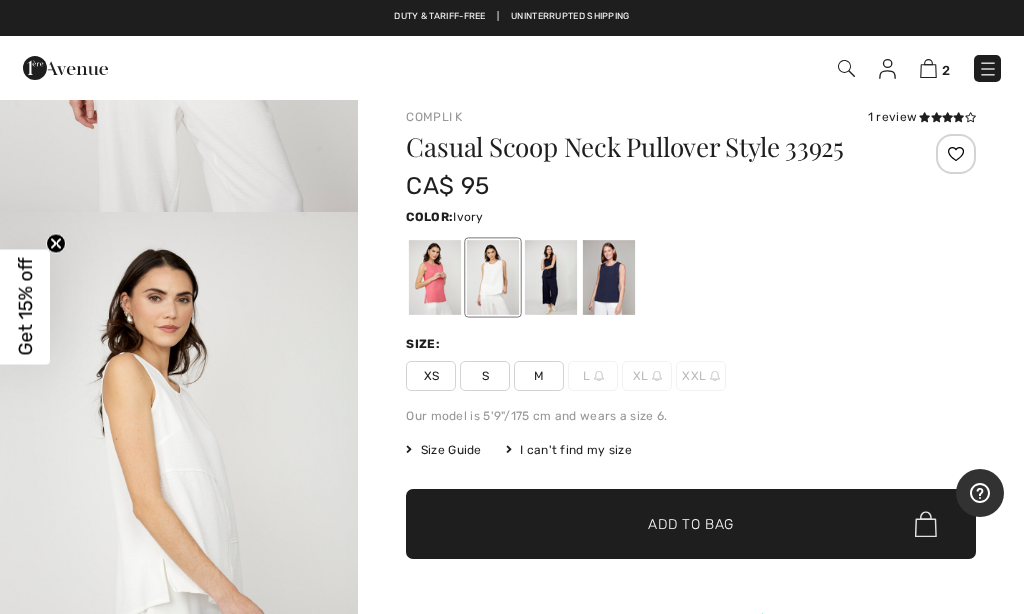 scroll, scrollTop: 0, scrollLeft: 0, axis: both 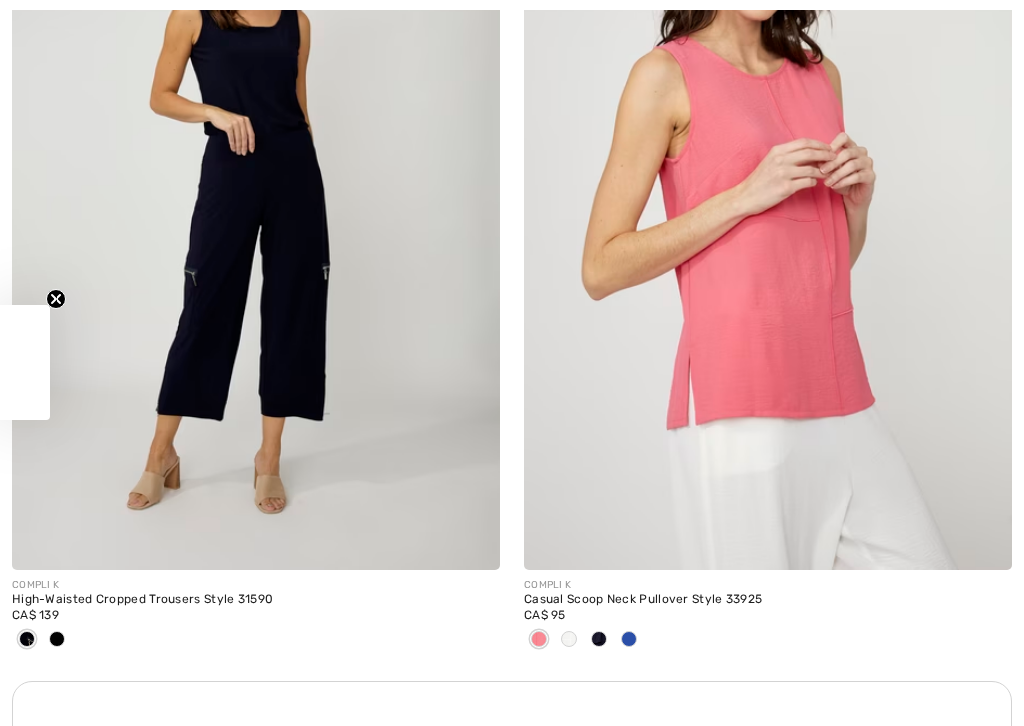checkbox on "true" 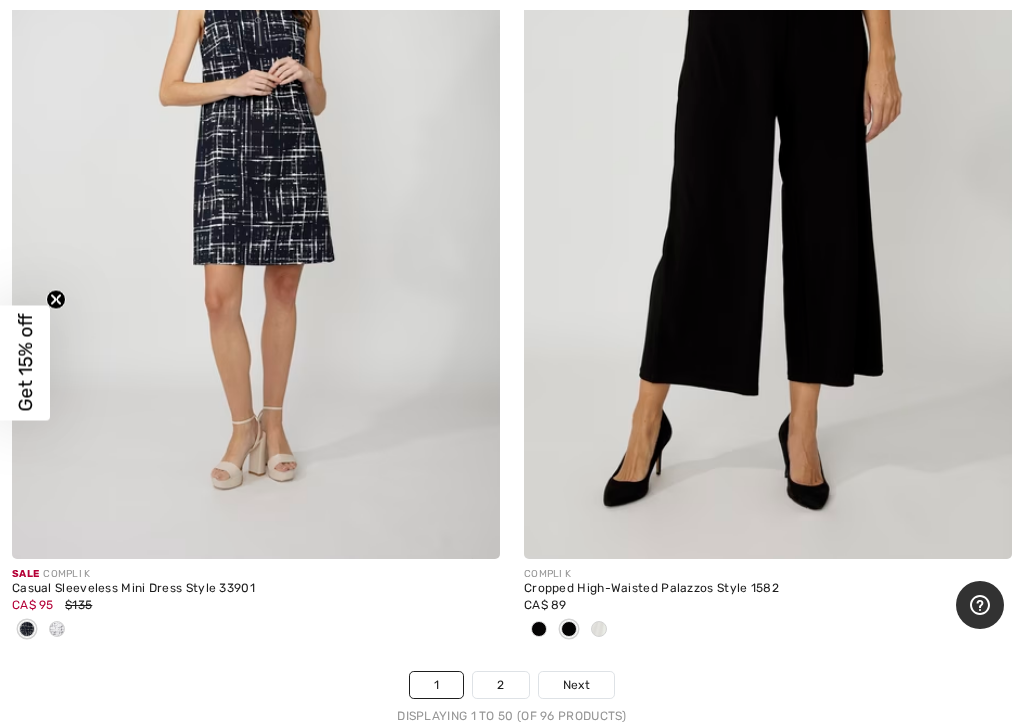 scroll, scrollTop: 21583, scrollLeft: 0, axis: vertical 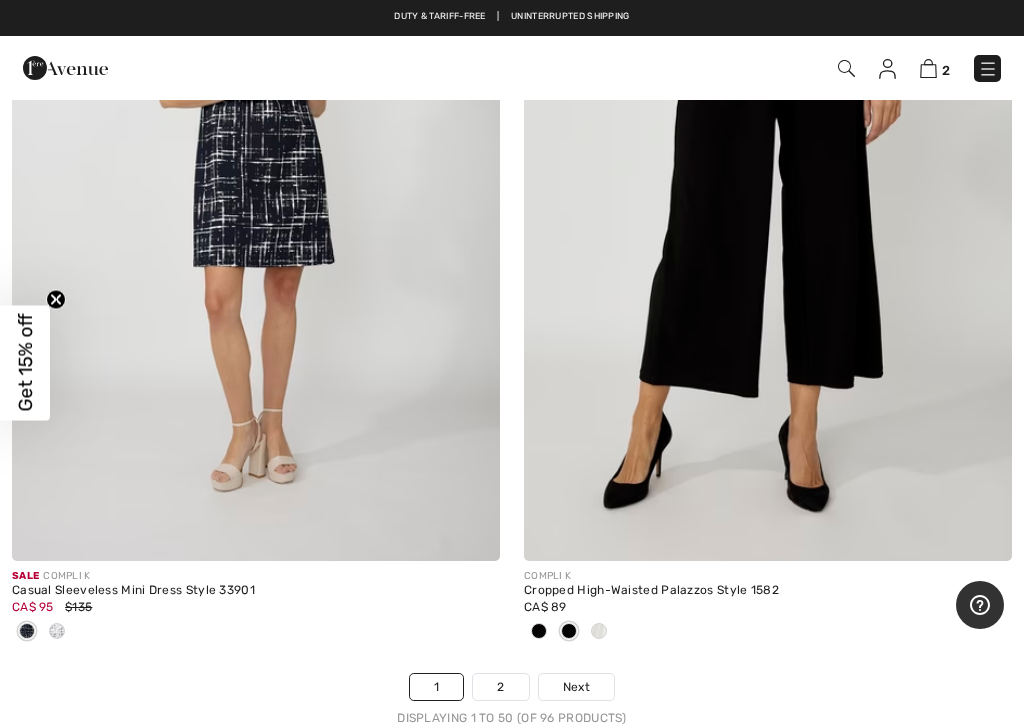 click at bounding box center [599, 631] 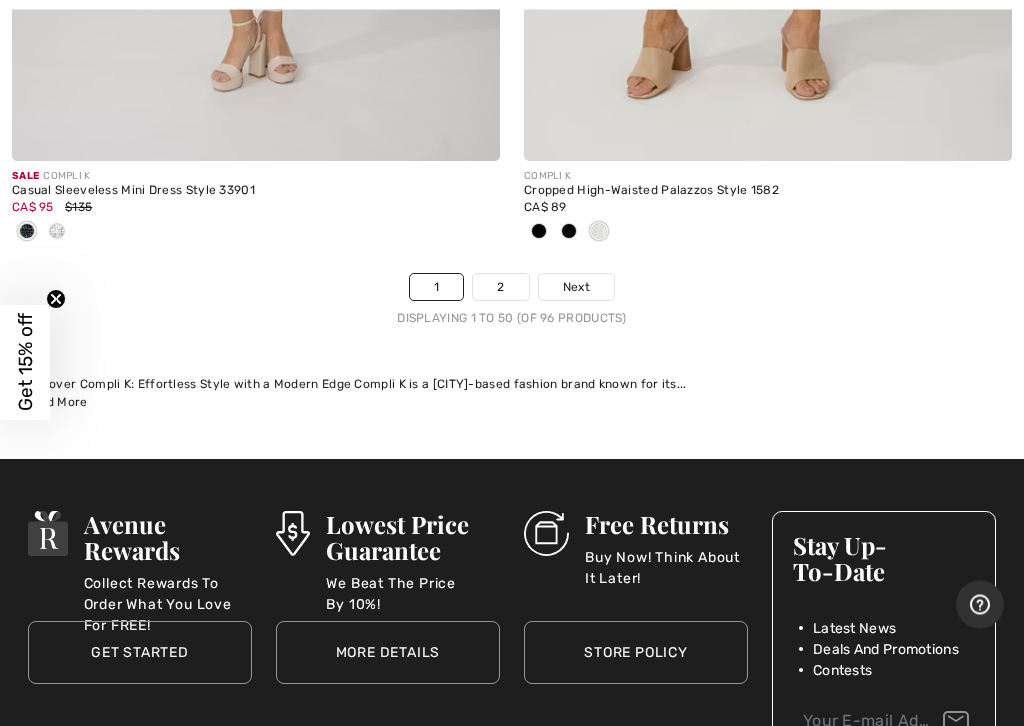 scroll, scrollTop: 21983, scrollLeft: 0, axis: vertical 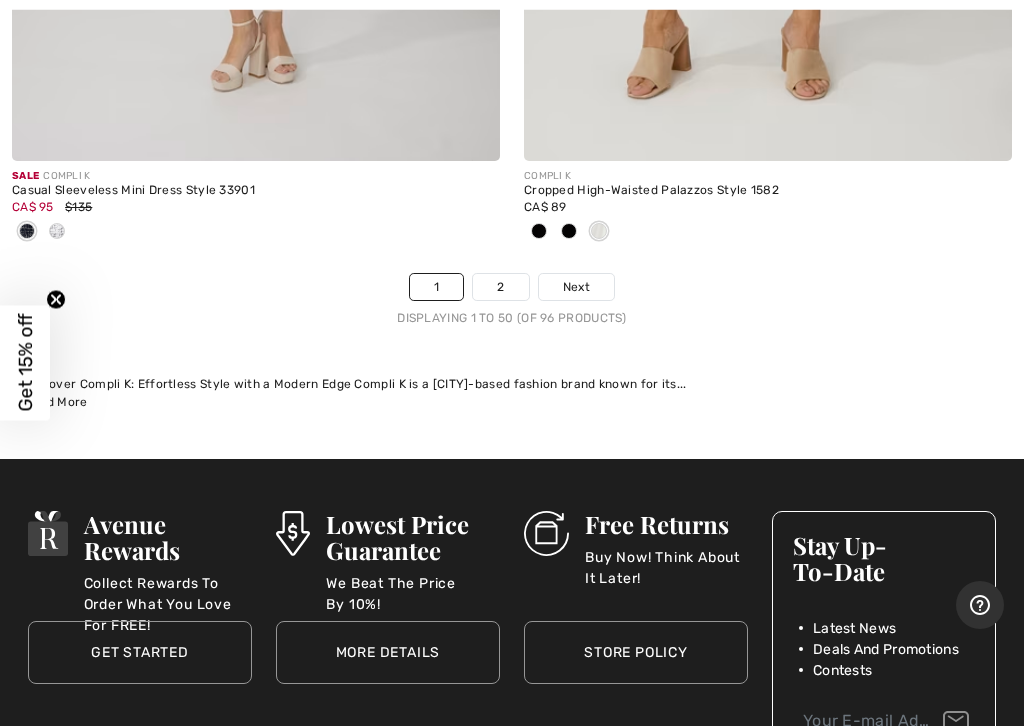 click on "2" at bounding box center (500, 287) 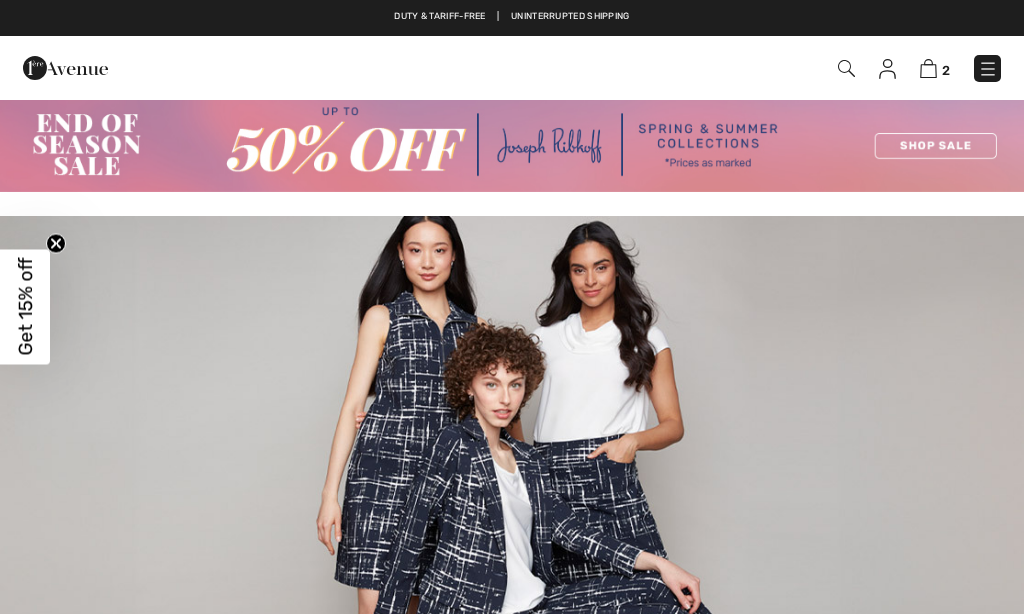 checkbox on "true" 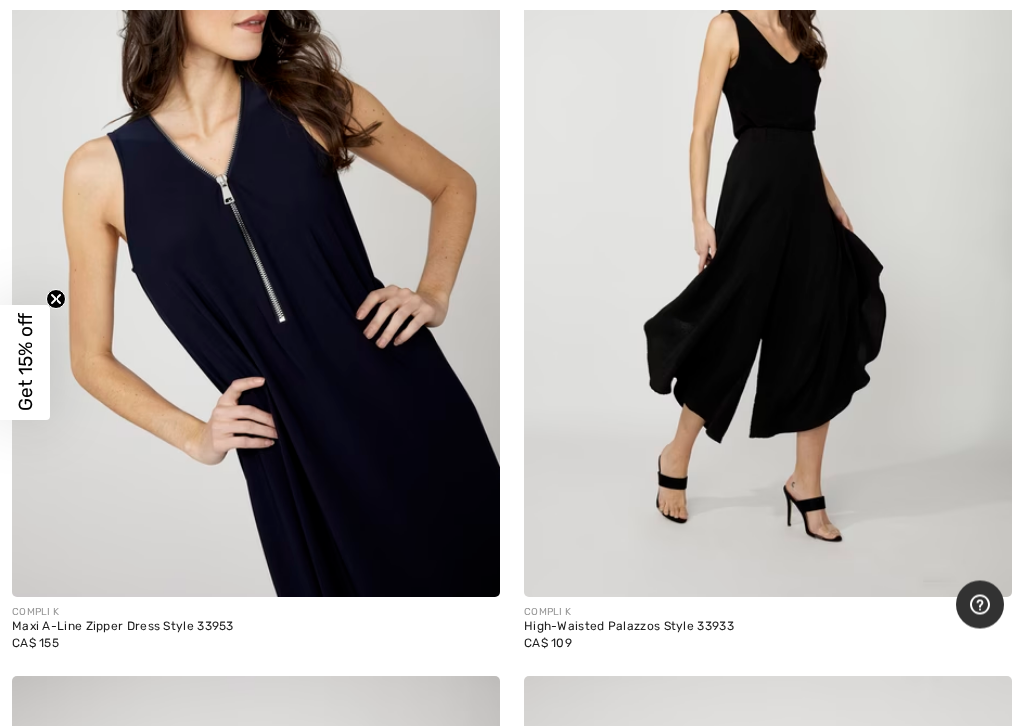 scroll, scrollTop: 11140, scrollLeft: 0, axis: vertical 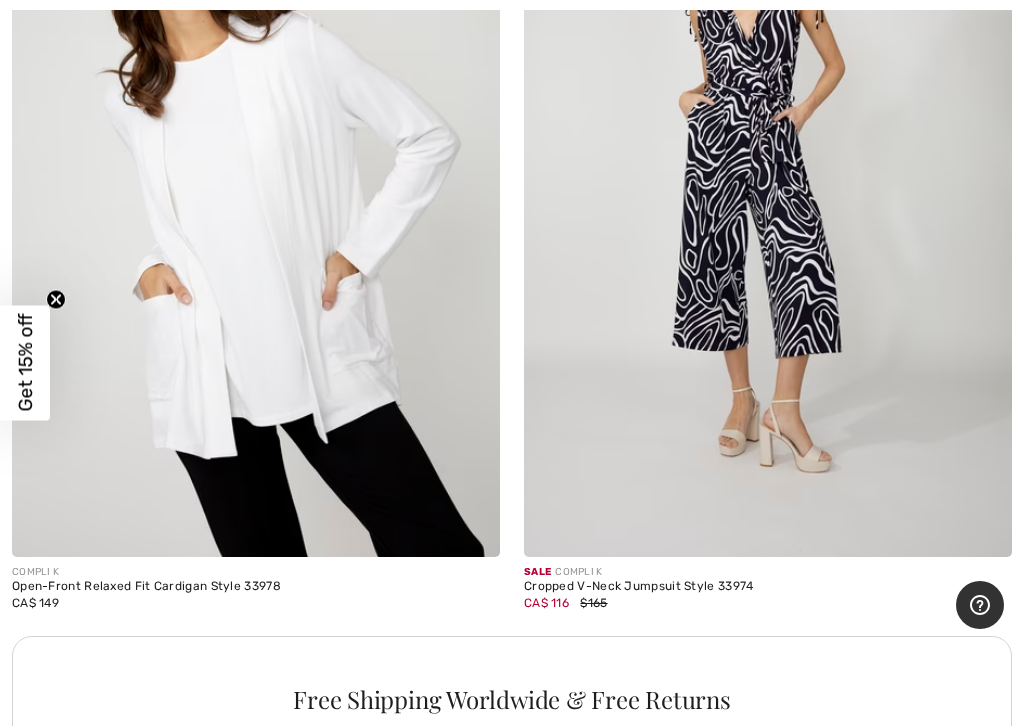 click at bounding box center (256, 191) 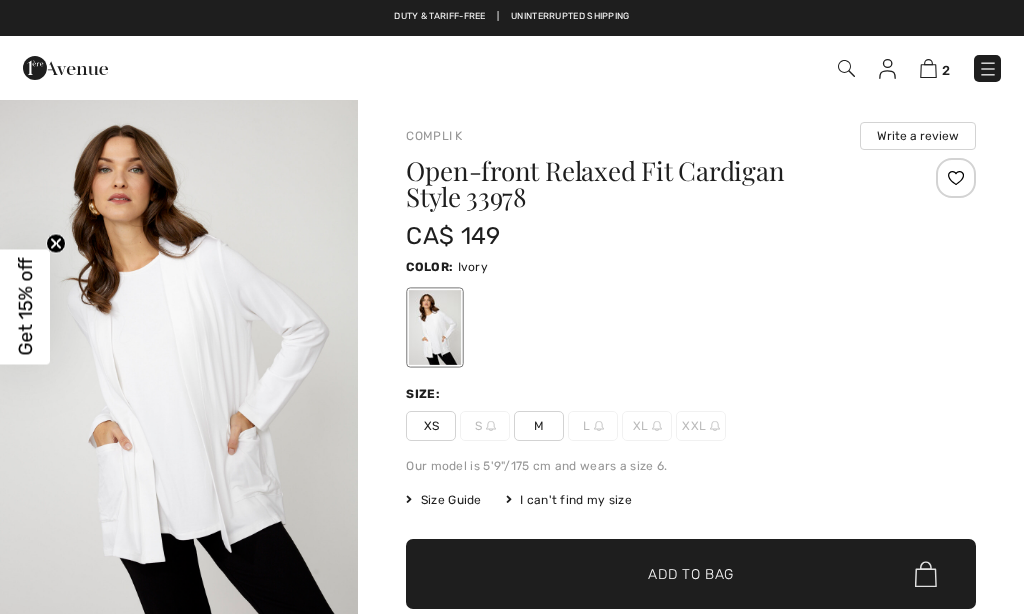 scroll, scrollTop: 0, scrollLeft: 0, axis: both 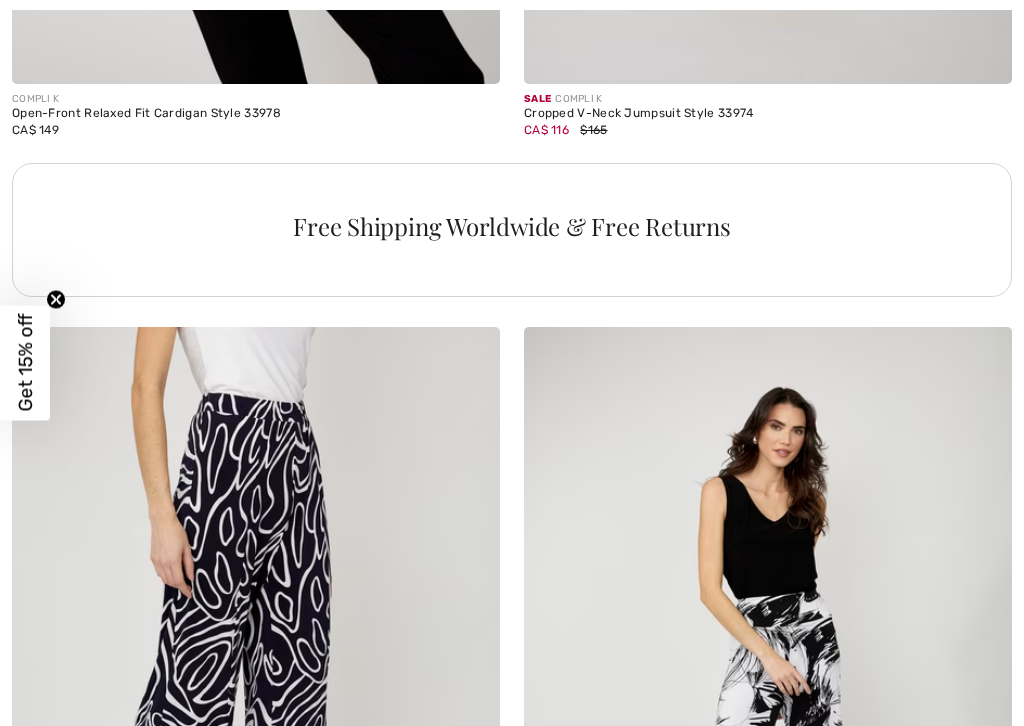 checkbox on "true" 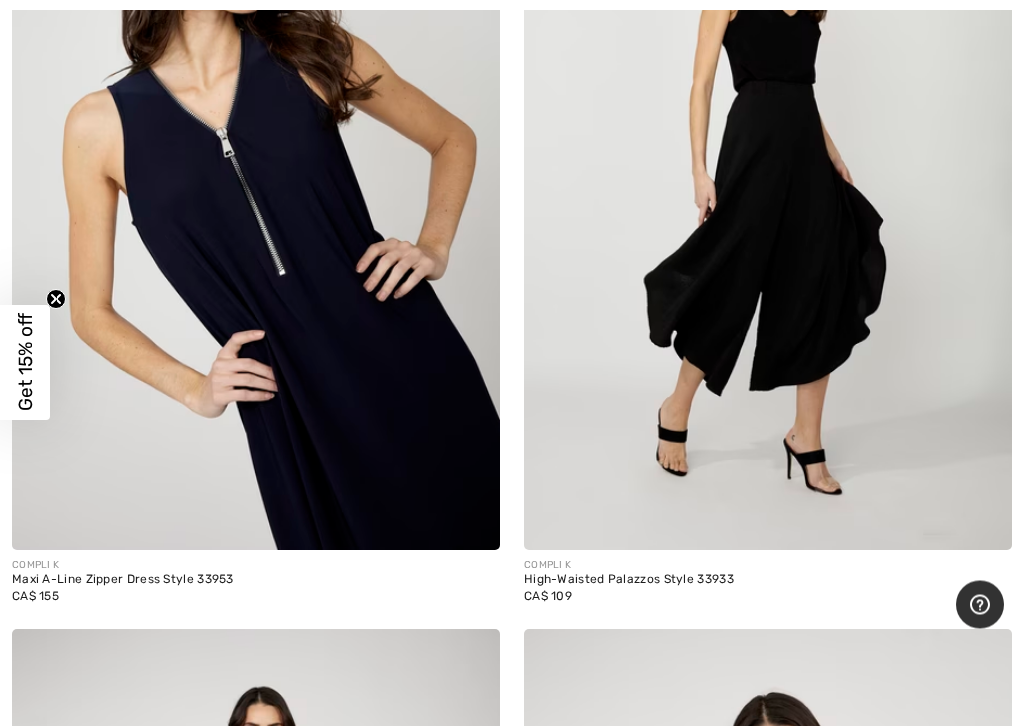 scroll, scrollTop: 11187, scrollLeft: 0, axis: vertical 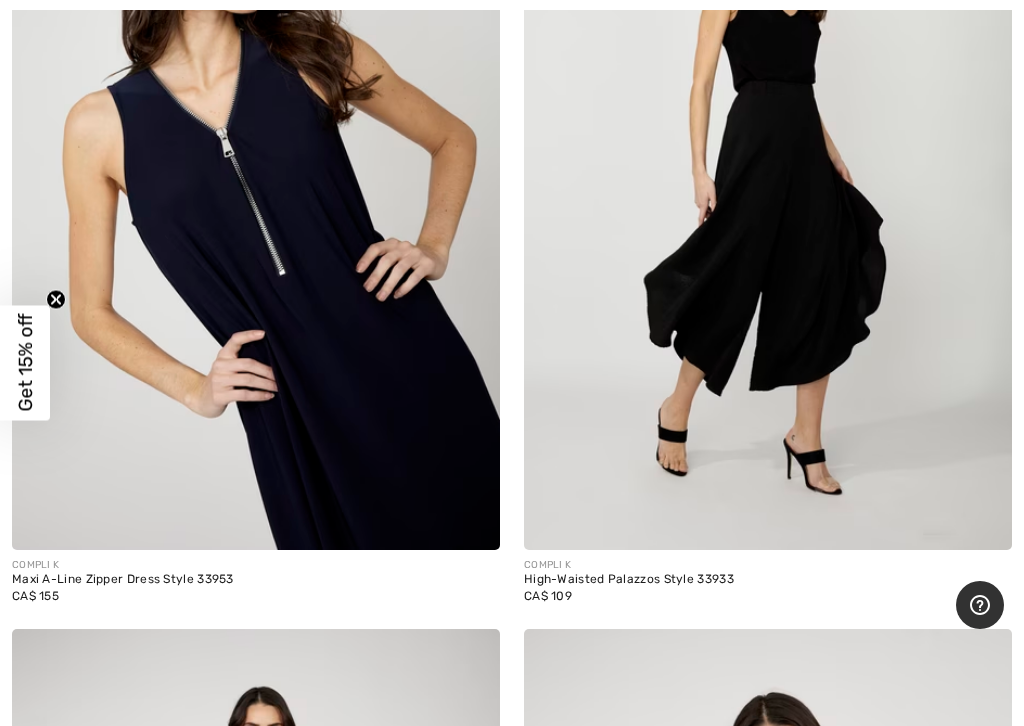 click at bounding box center (256, 184) 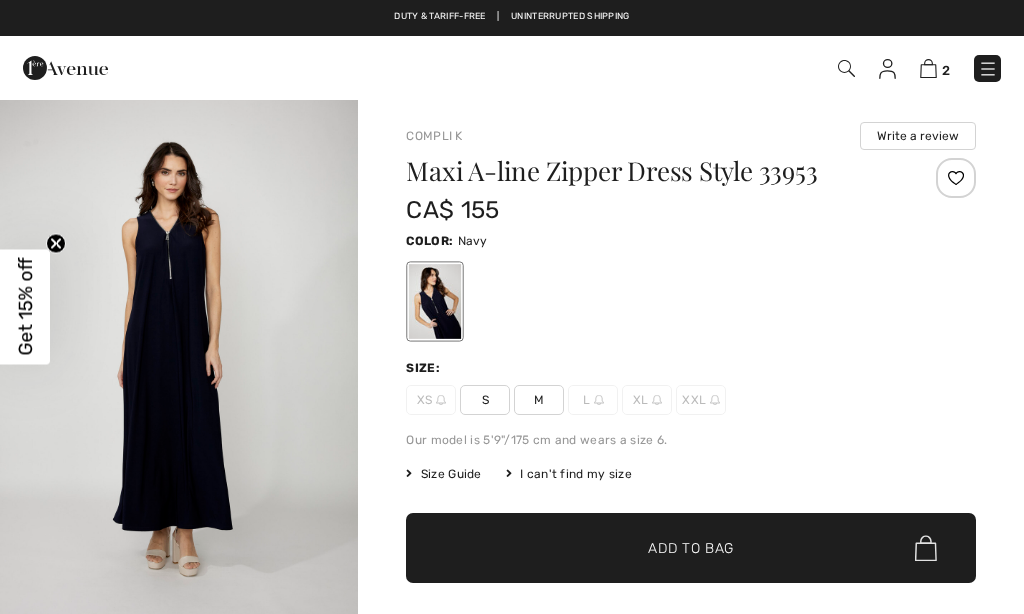 scroll, scrollTop: 0, scrollLeft: 0, axis: both 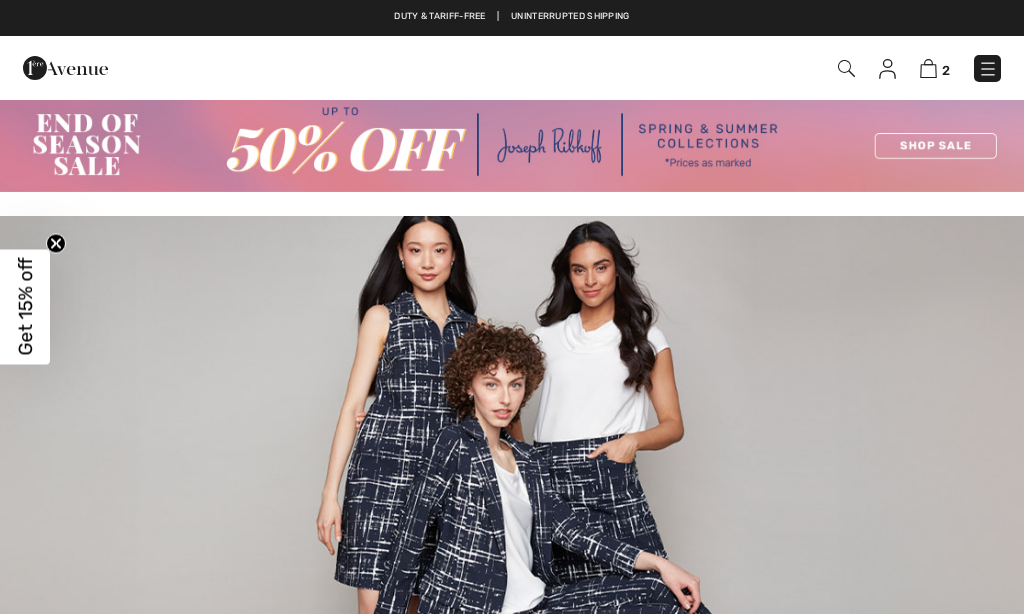 checkbox on "true" 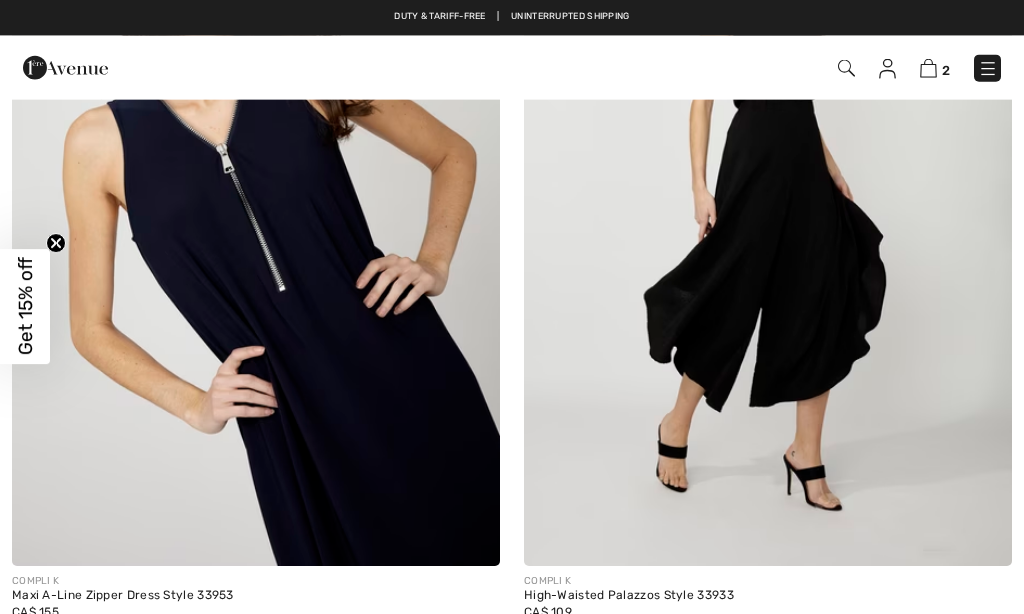 scroll, scrollTop: 0, scrollLeft: 0, axis: both 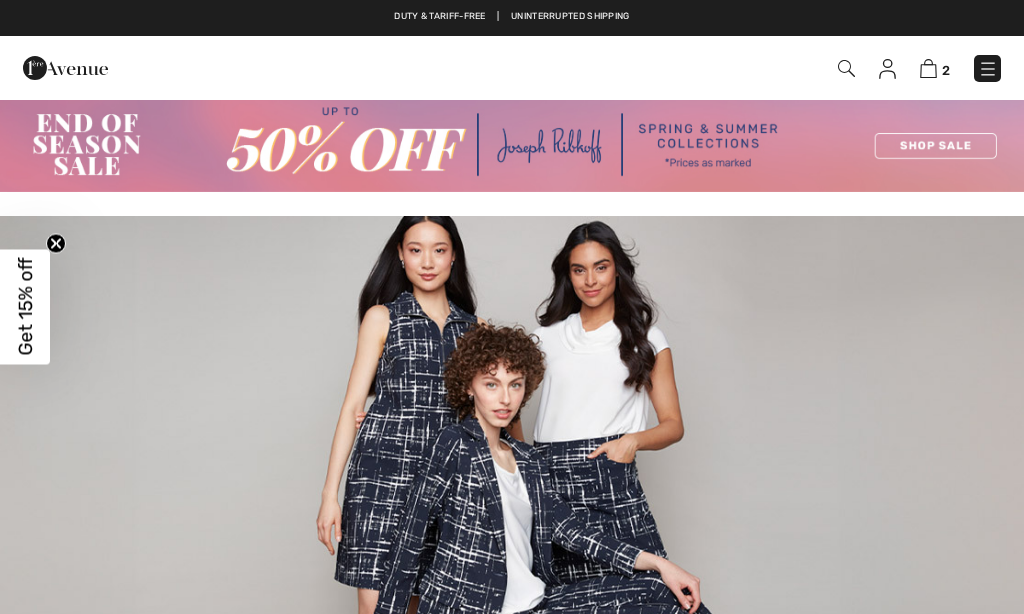 checkbox on "true" 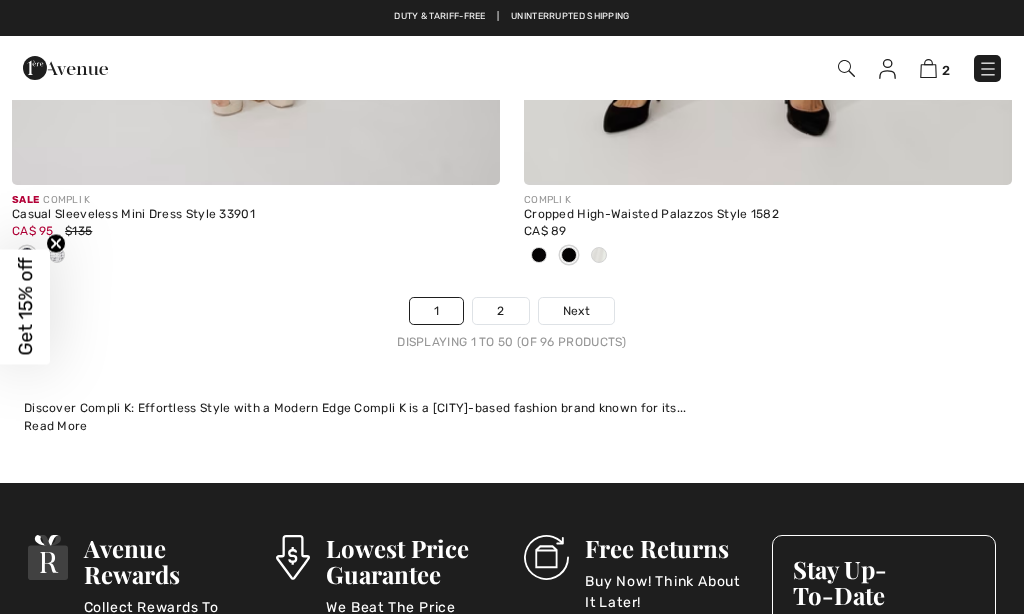 scroll, scrollTop: 0, scrollLeft: 0, axis: both 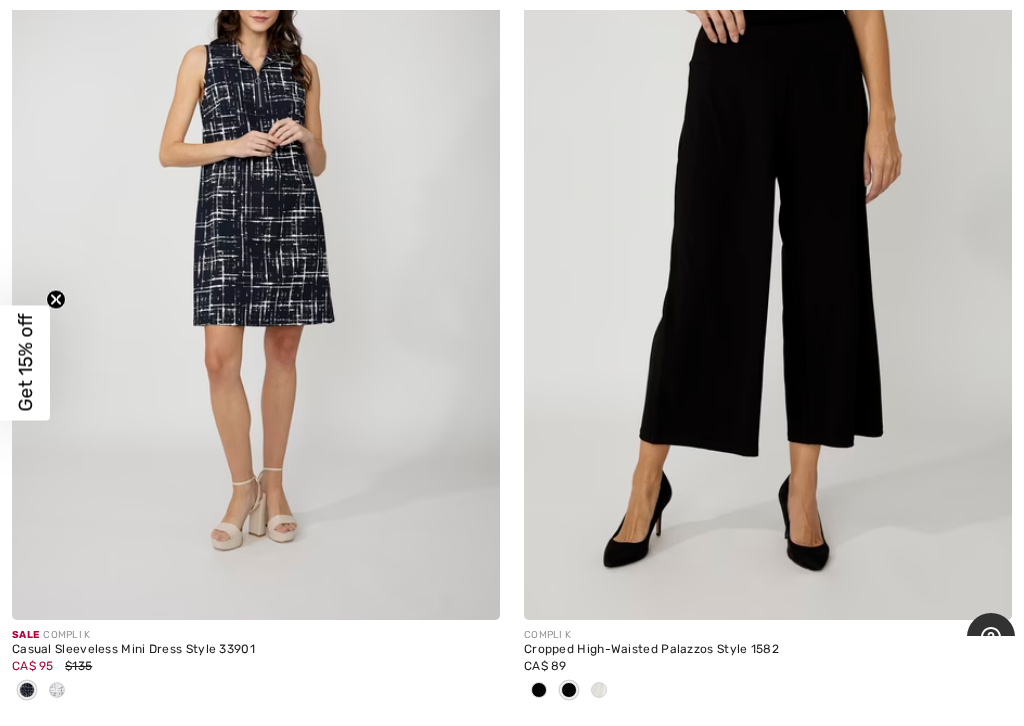 click at bounding box center [599, 690] 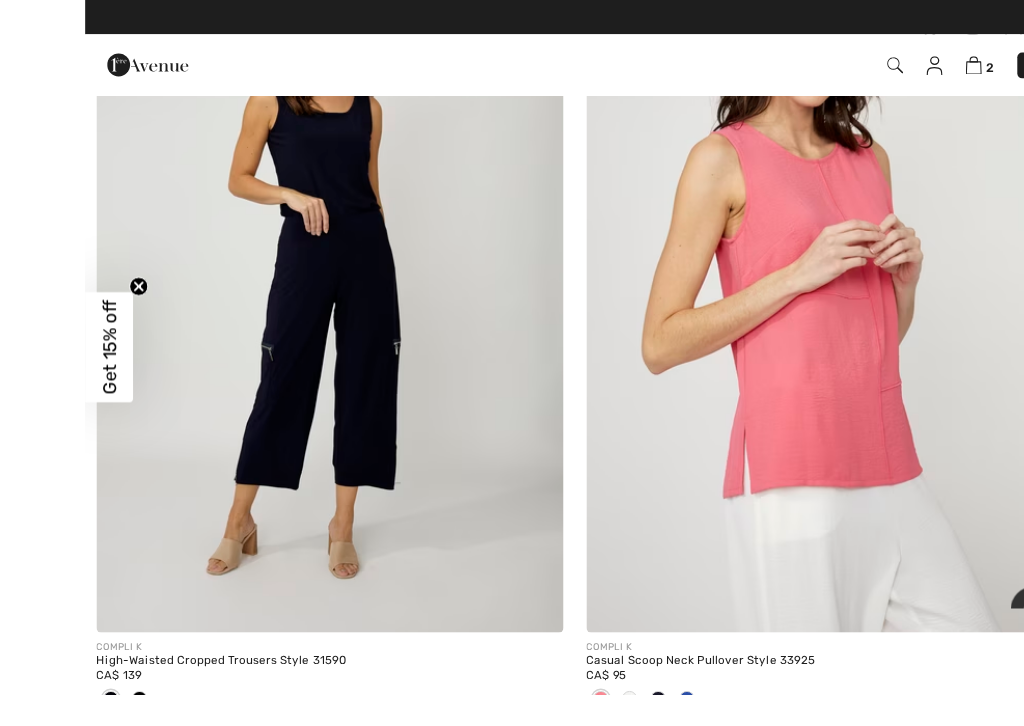 scroll, scrollTop: 20443, scrollLeft: 0, axis: vertical 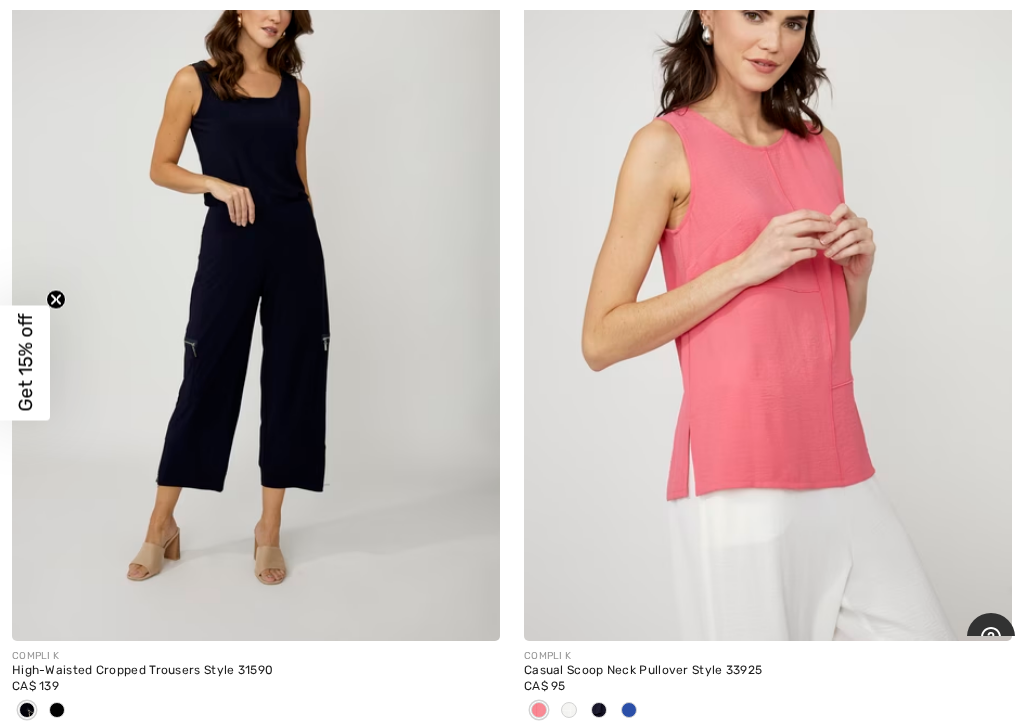 click at bounding box center (256, 275) 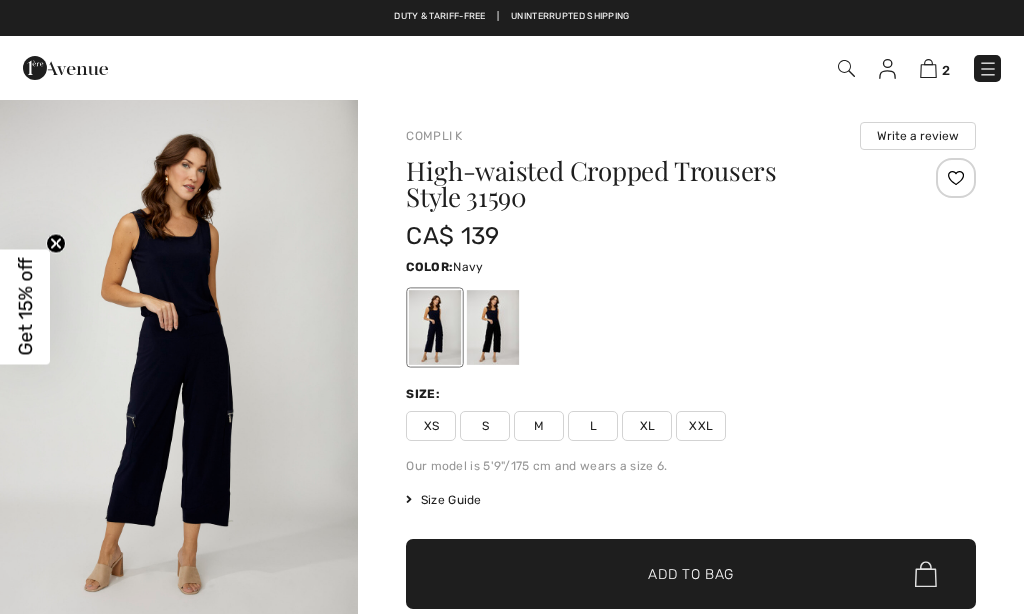 scroll, scrollTop: 0, scrollLeft: 0, axis: both 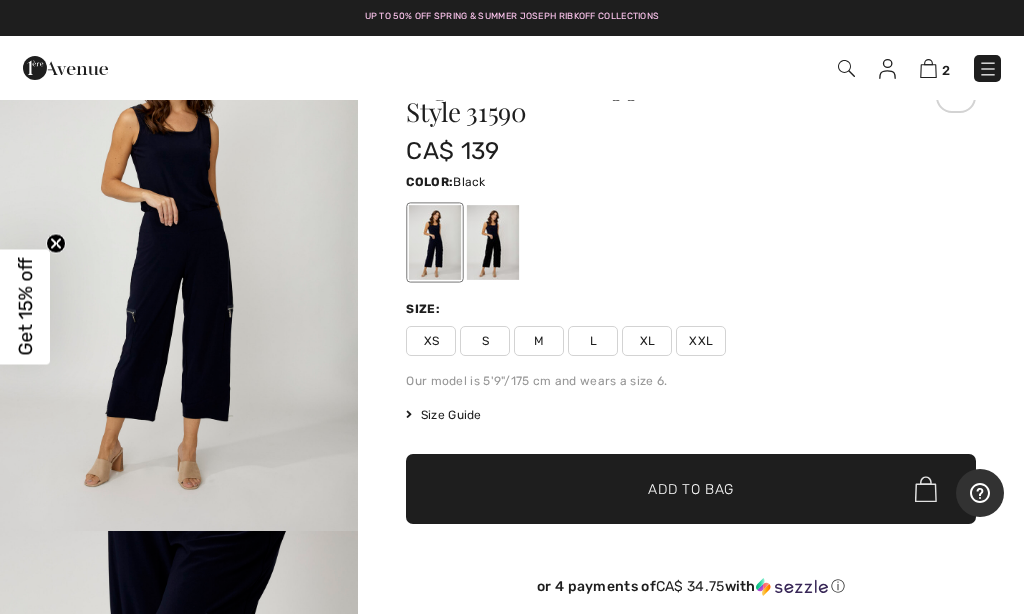 click at bounding box center [493, 242] 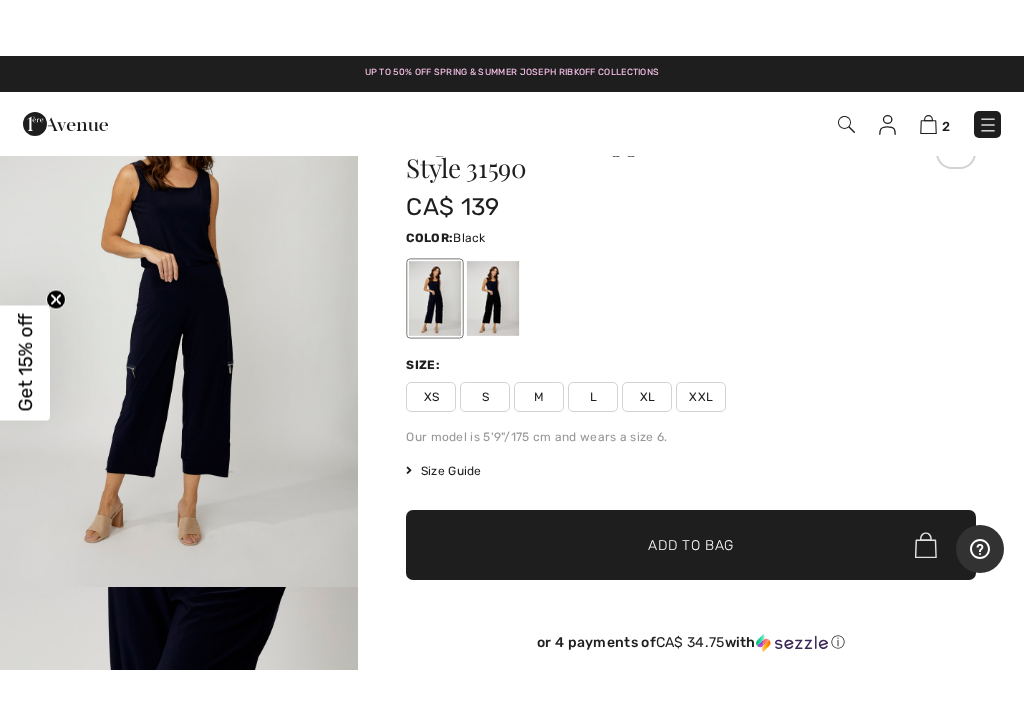 scroll, scrollTop: 71, scrollLeft: 0, axis: vertical 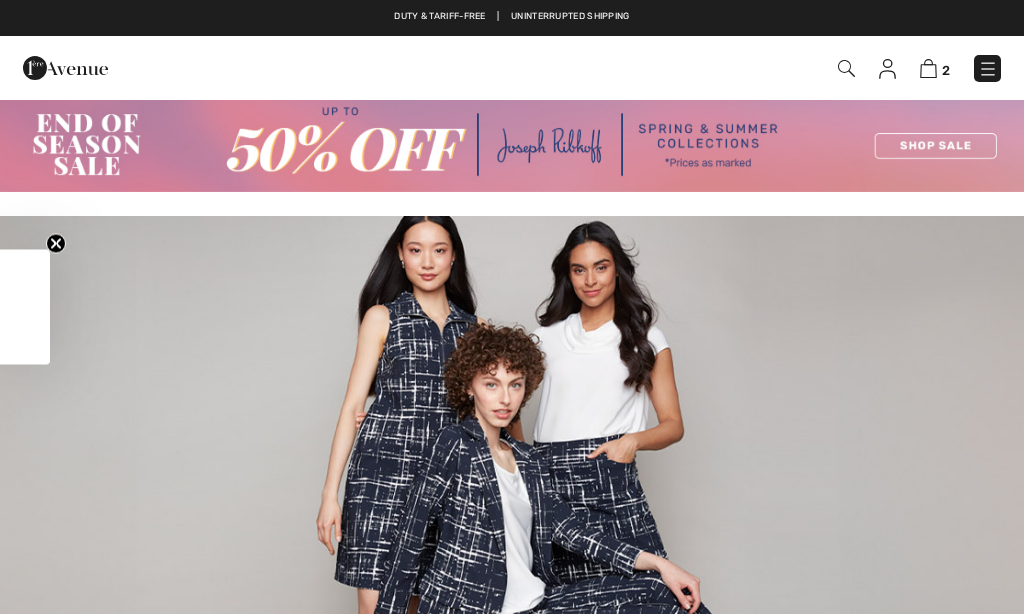 checkbox on "true" 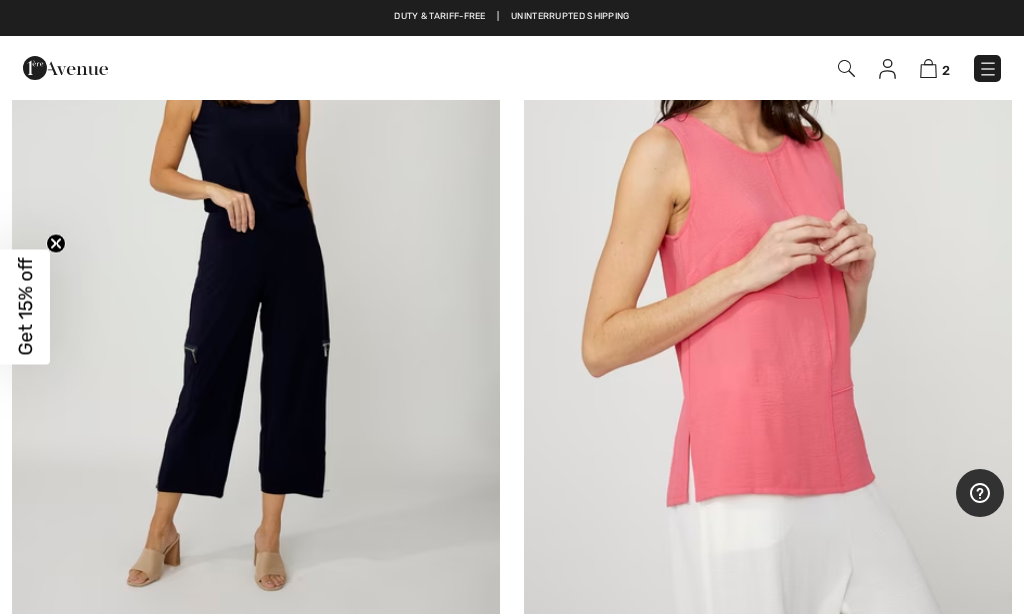 scroll, scrollTop: 20378, scrollLeft: 0, axis: vertical 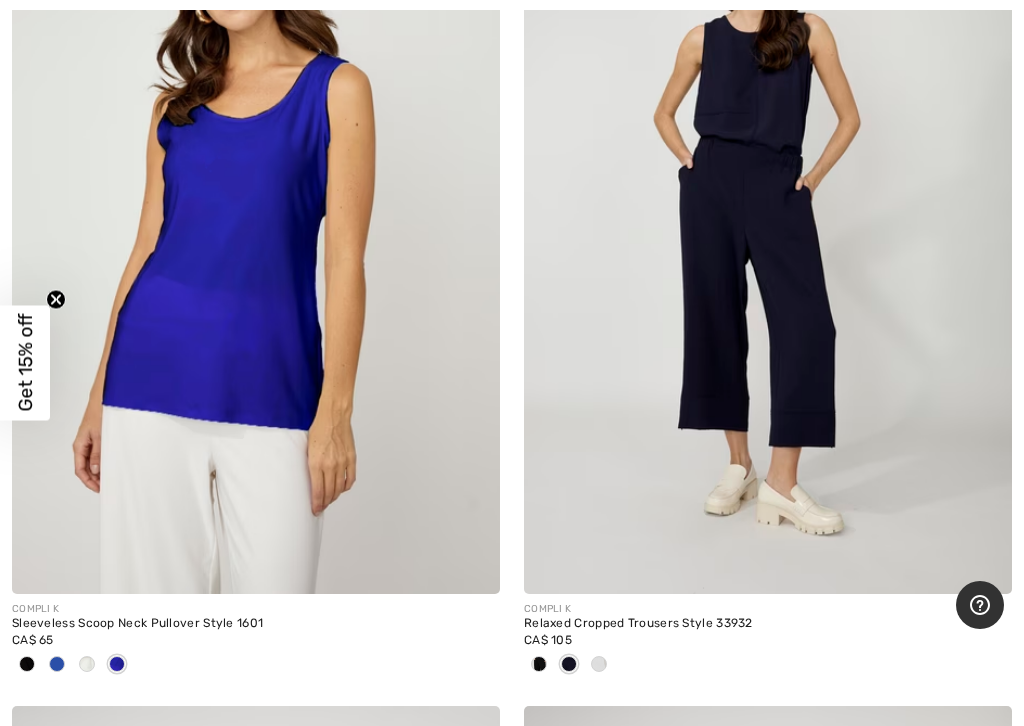 click at bounding box center [87, 664] 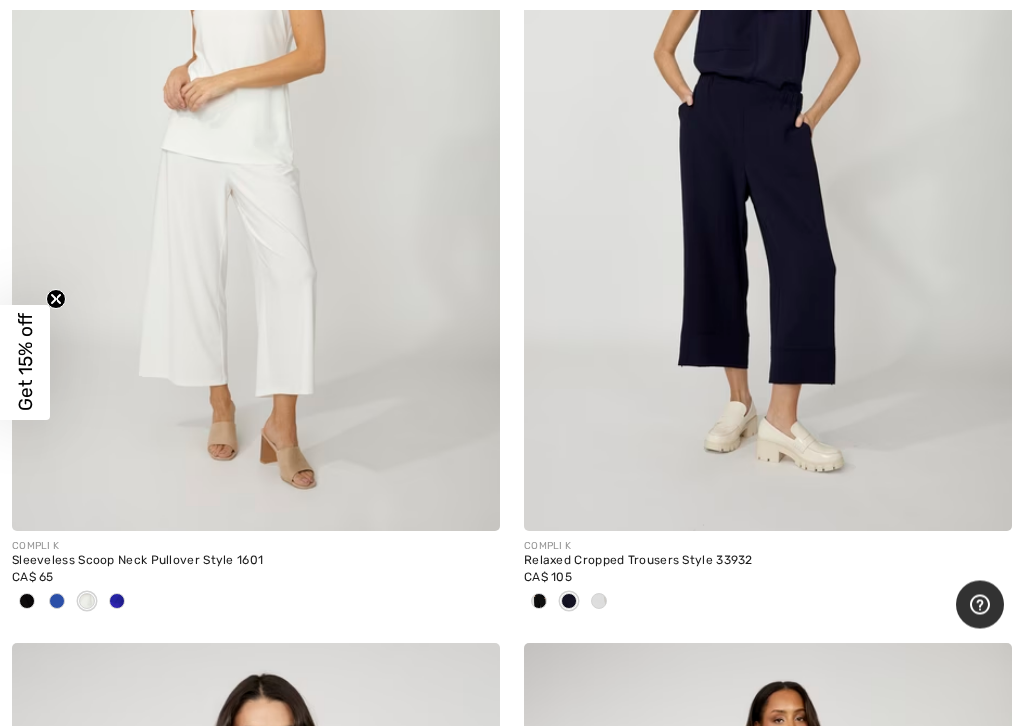 scroll, scrollTop: 18865, scrollLeft: 0, axis: vertical 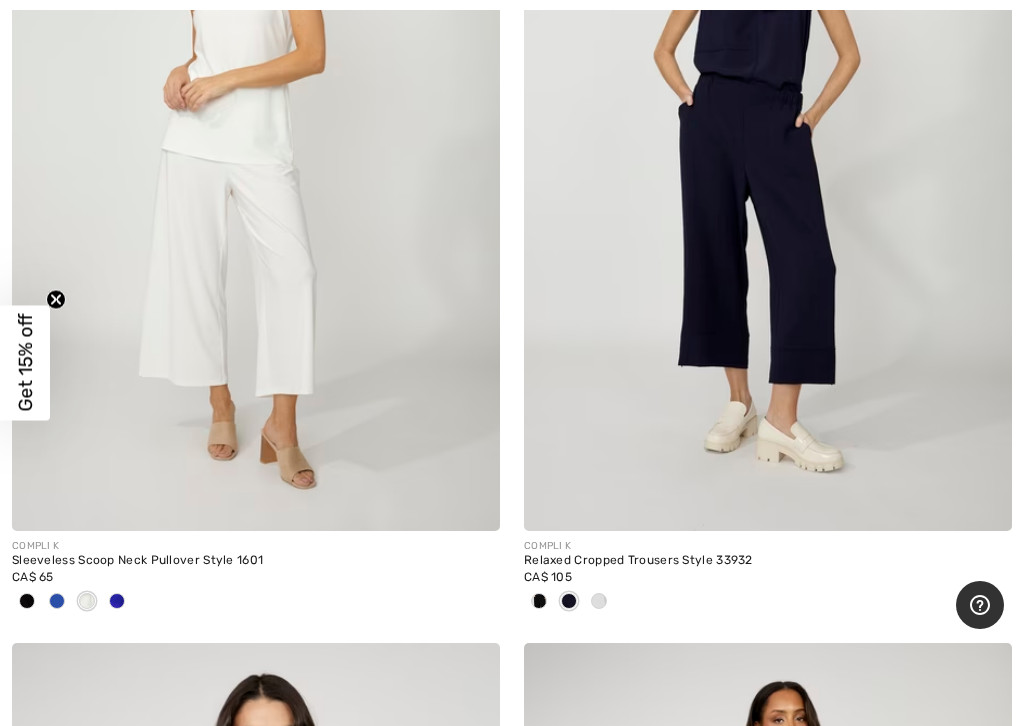 click at bounding box center (57, 601) 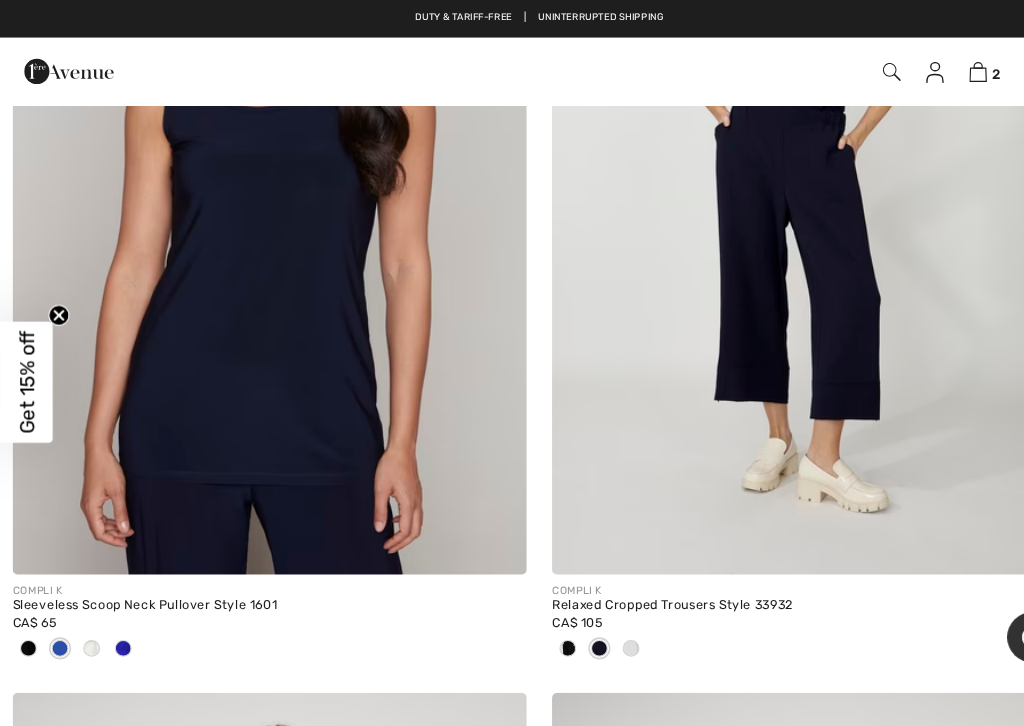 scroll, scrollTop: 18841, scrollLeft: 0, axis: vertical 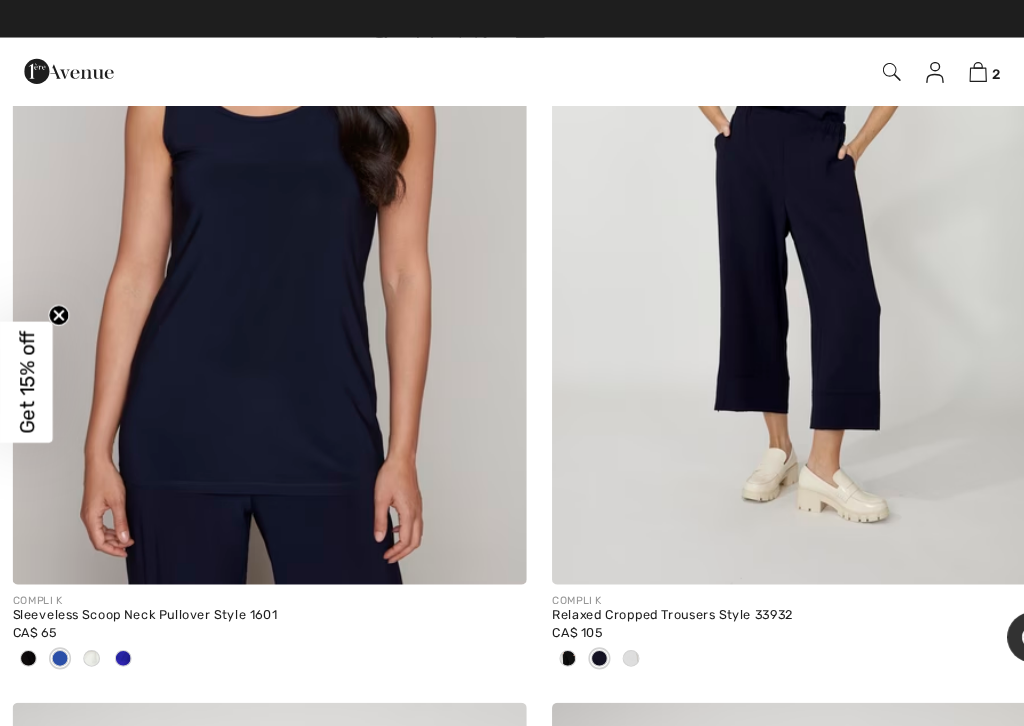 click at bounding box center (256, 189) 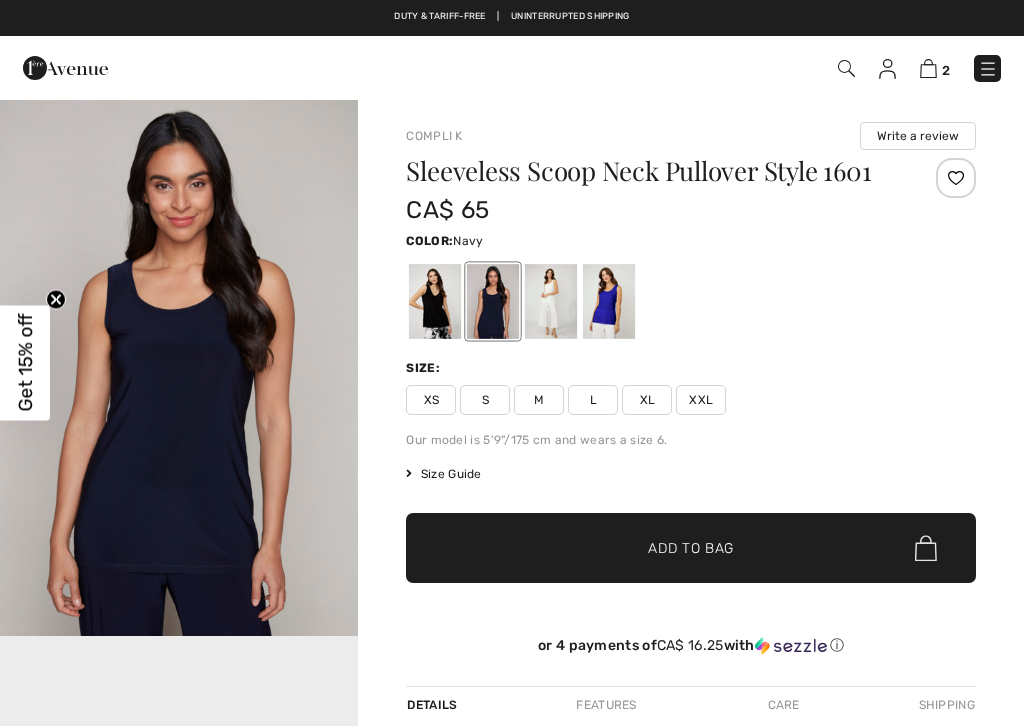 scroll, scrollTop: 111, scrollLeft: 0, axis: vertical 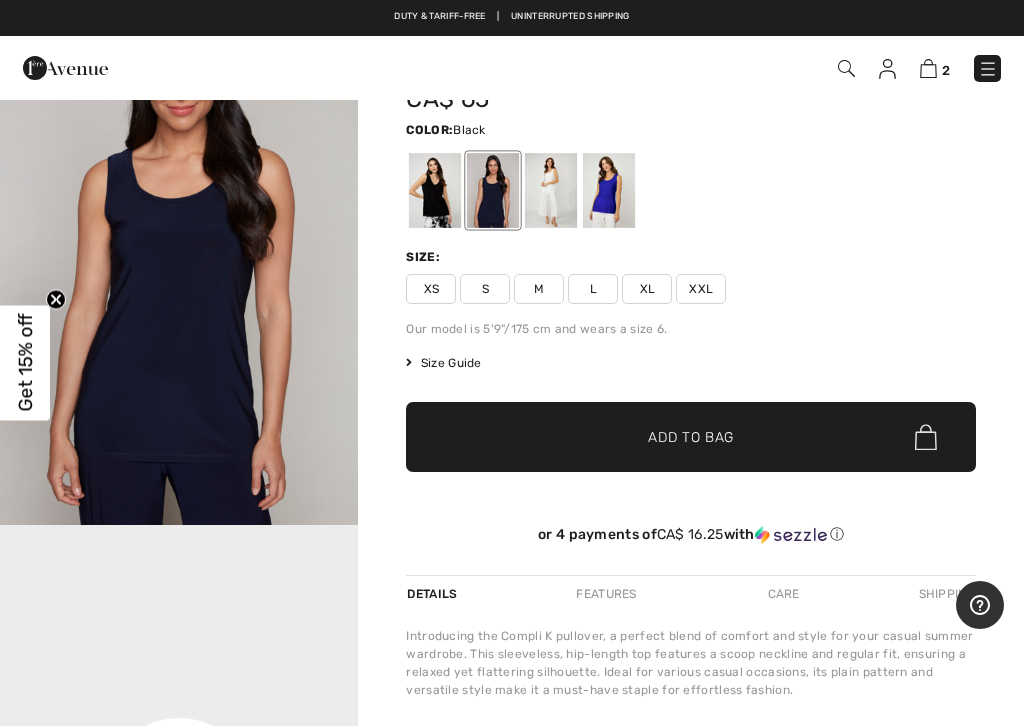 click at bounding box center [435, 190] 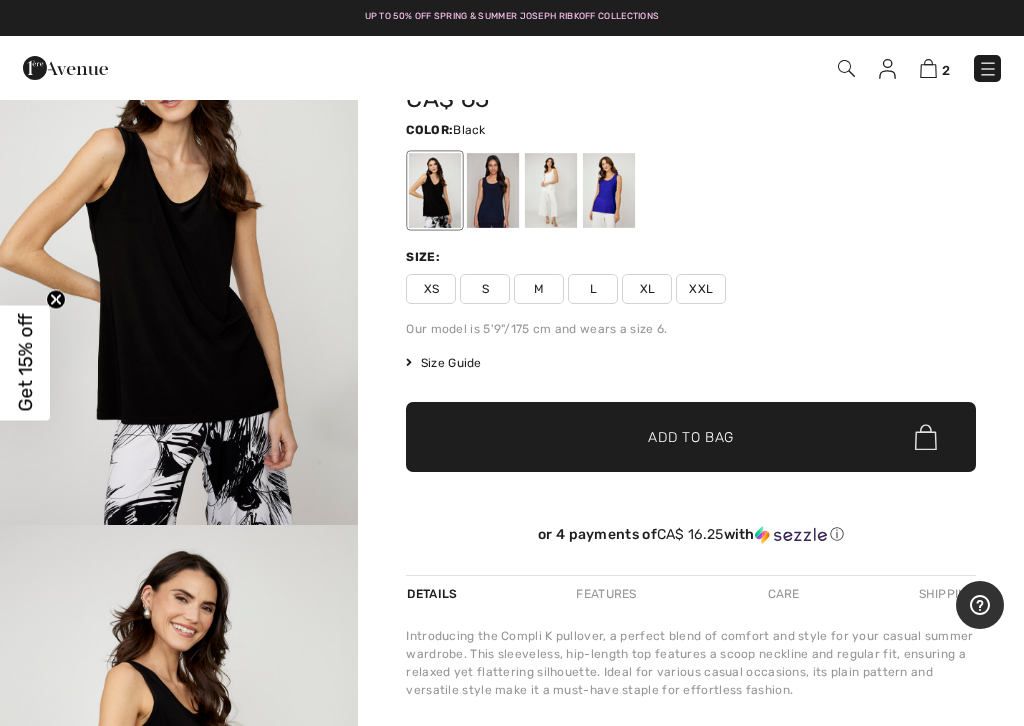 click on "S" at bounding box center [485, 289] 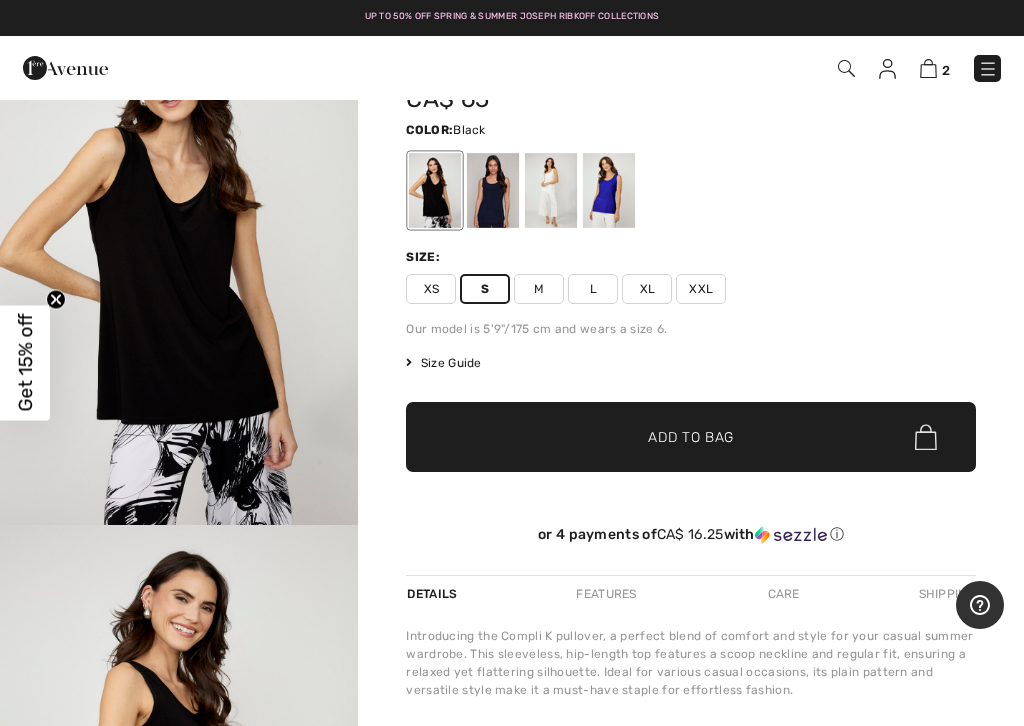 click on "✔ Added to Bag" at bounding box center (661, 437) 